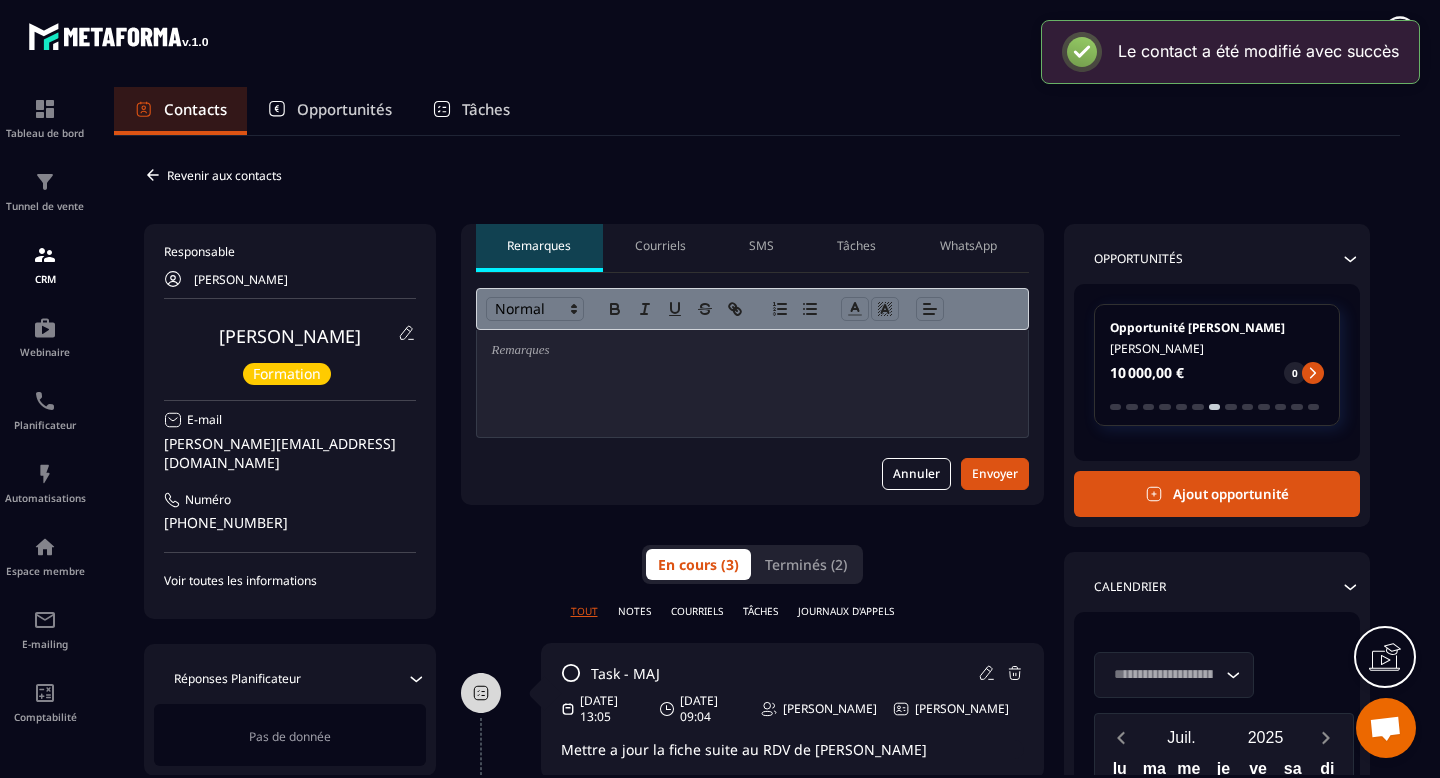 scroll, scrollTop: 0, scrollLeft: 0, axis: both 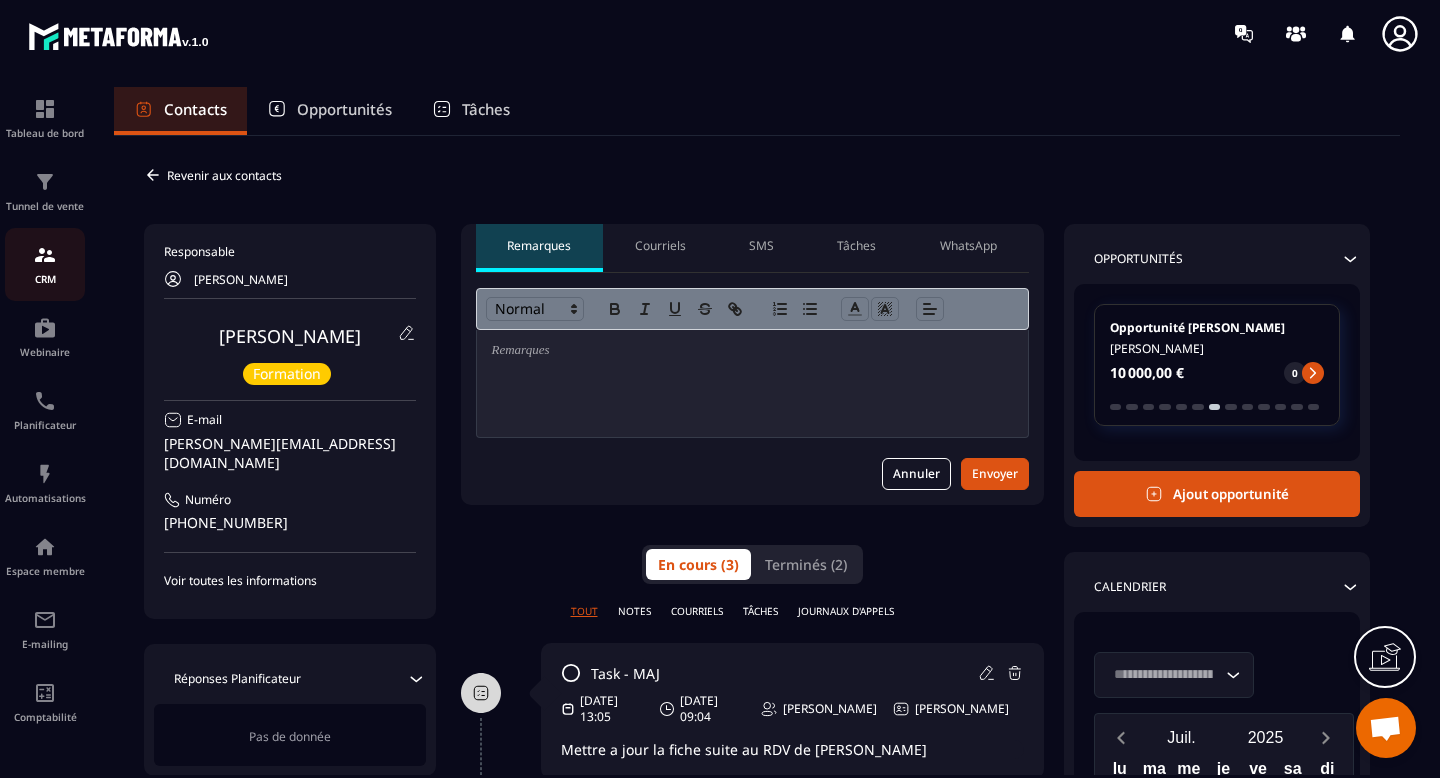 click at bounding box center [45, 255] 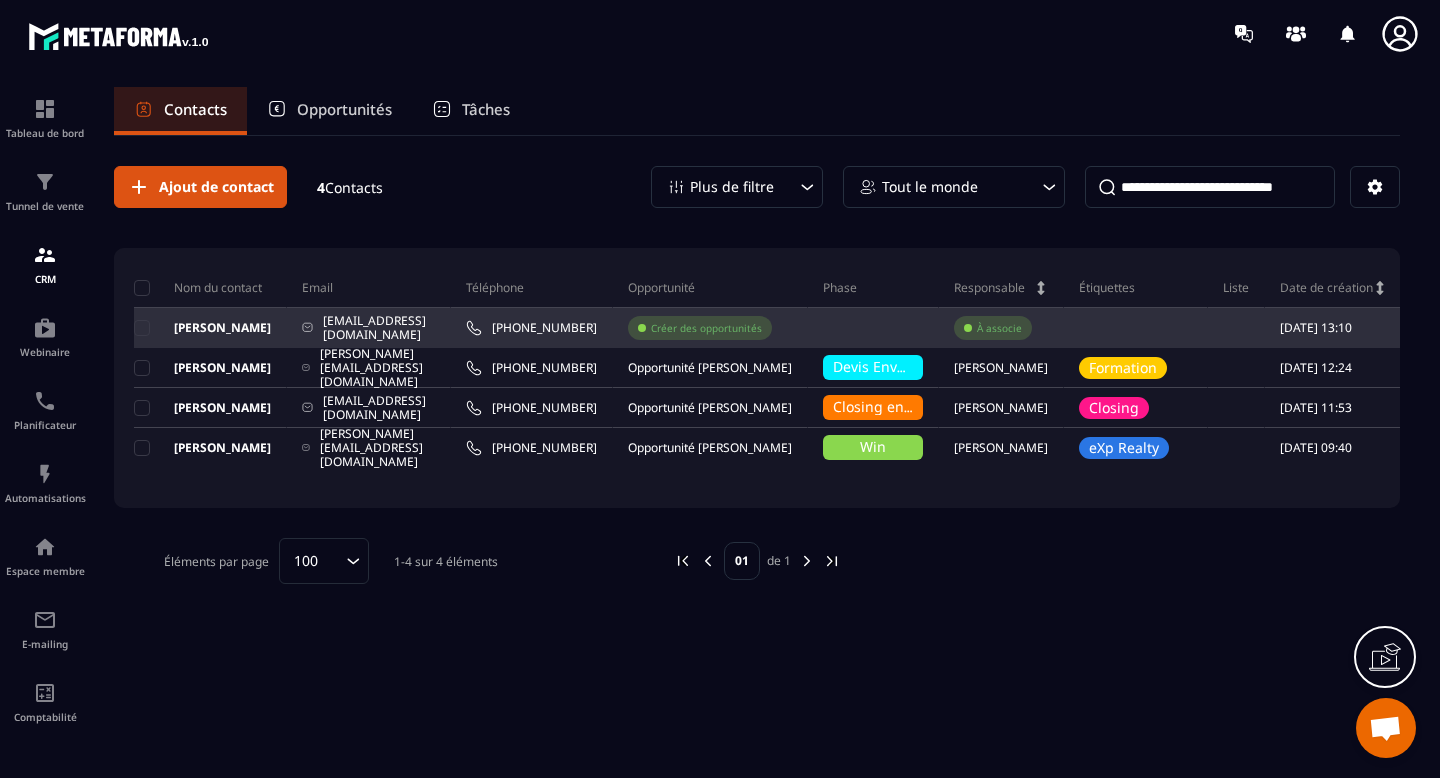 click on "À associe" at bounding box center [999, 328] 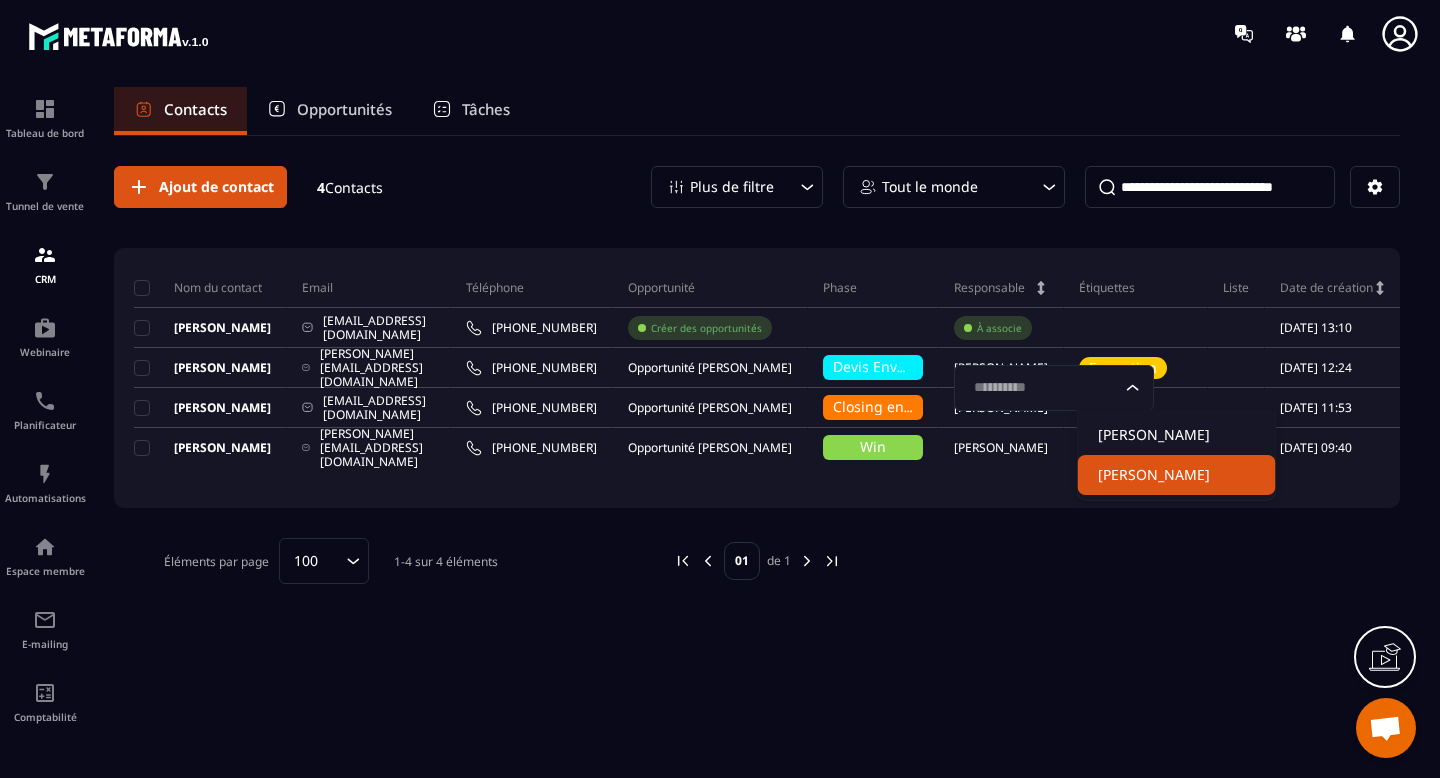 click on "[PERSON_NAME]" 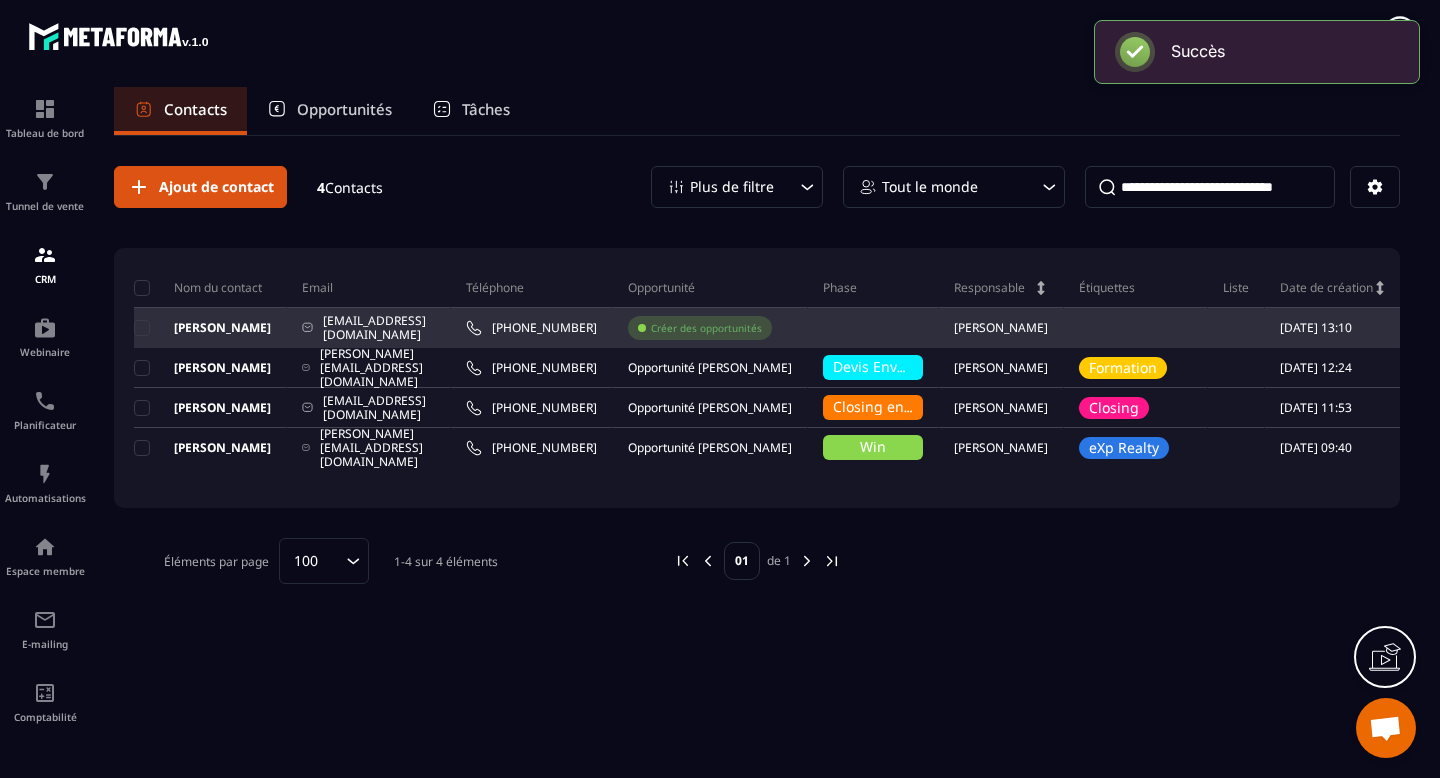 click on "Créer des opportunités" at bounding box center [706, 328] 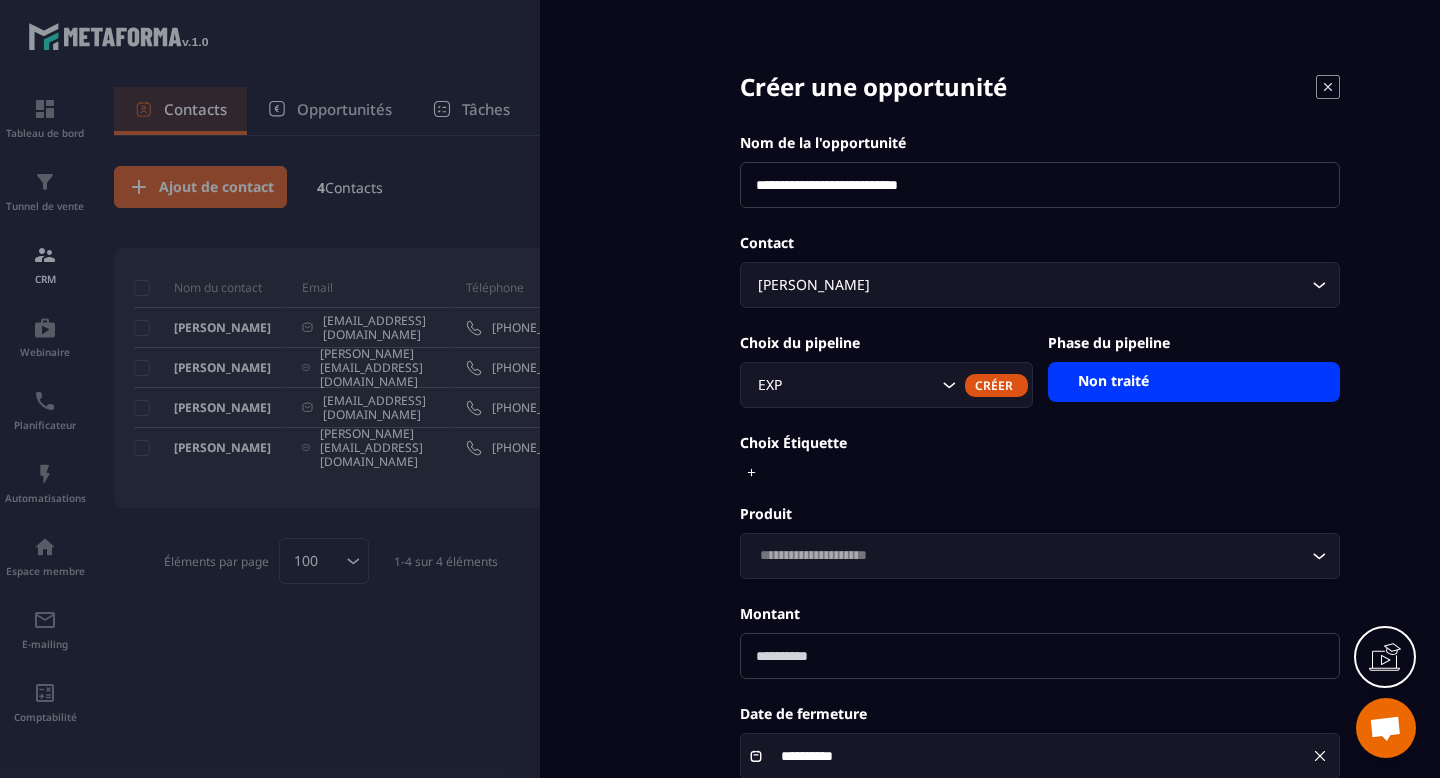 click 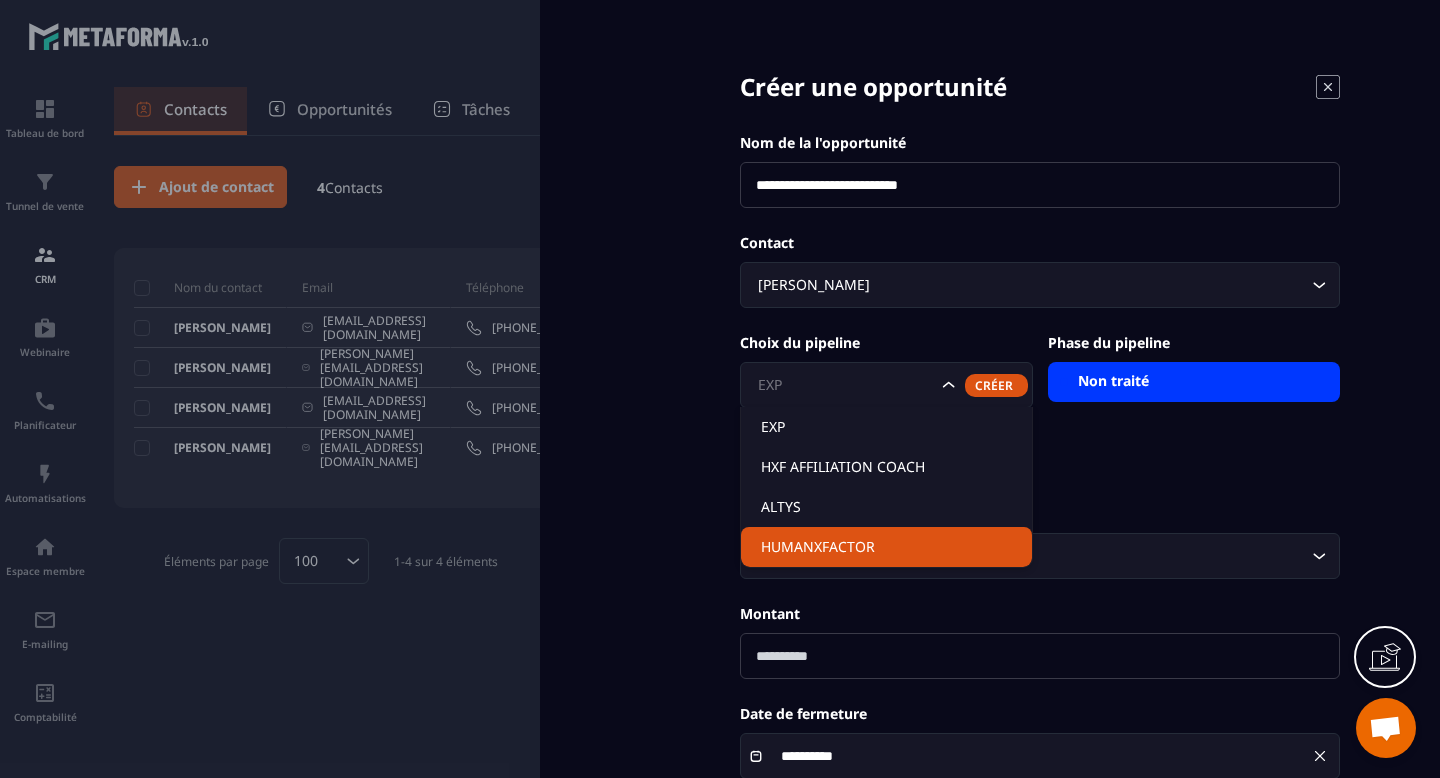 click on "HUMANXFACTOR" 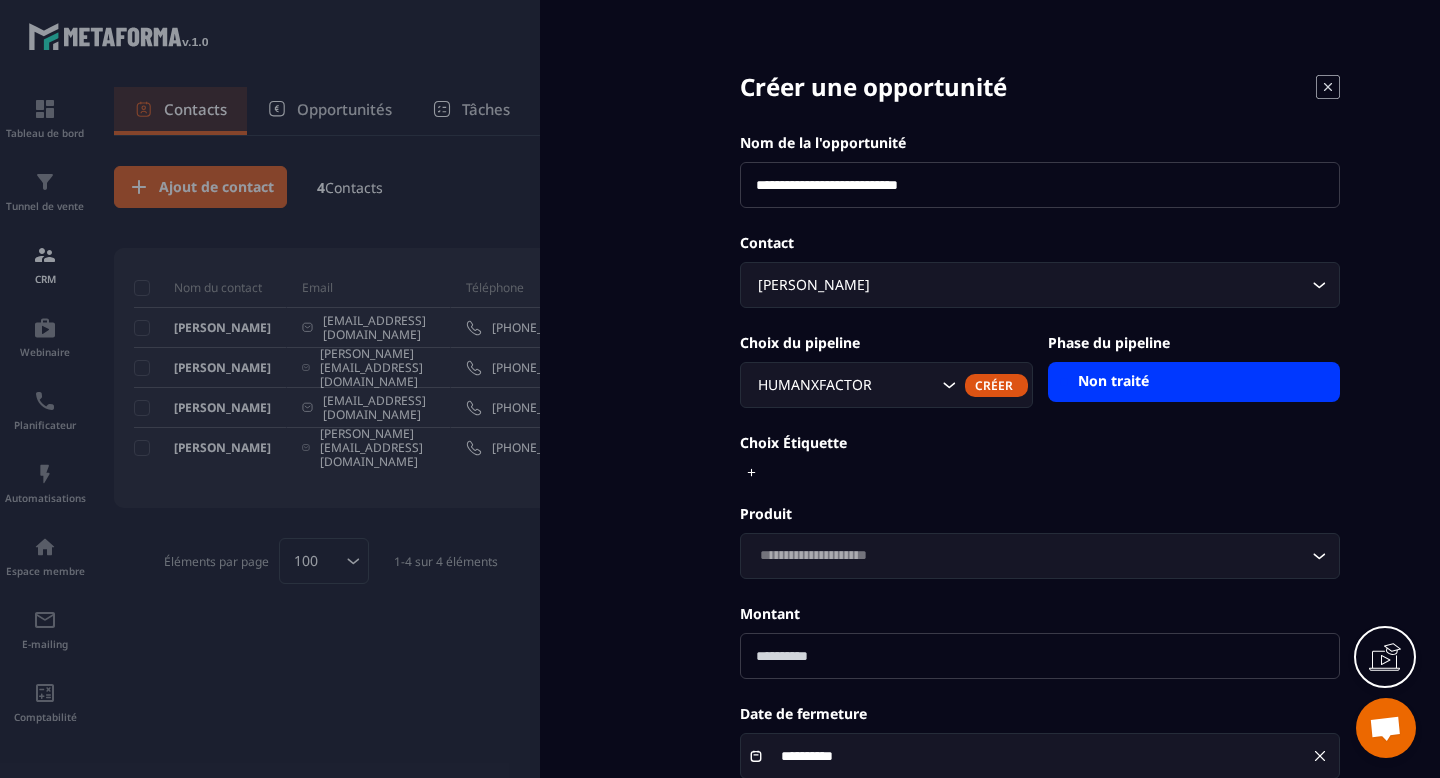 click on "Non traité" at bounding box center (1194, 382) 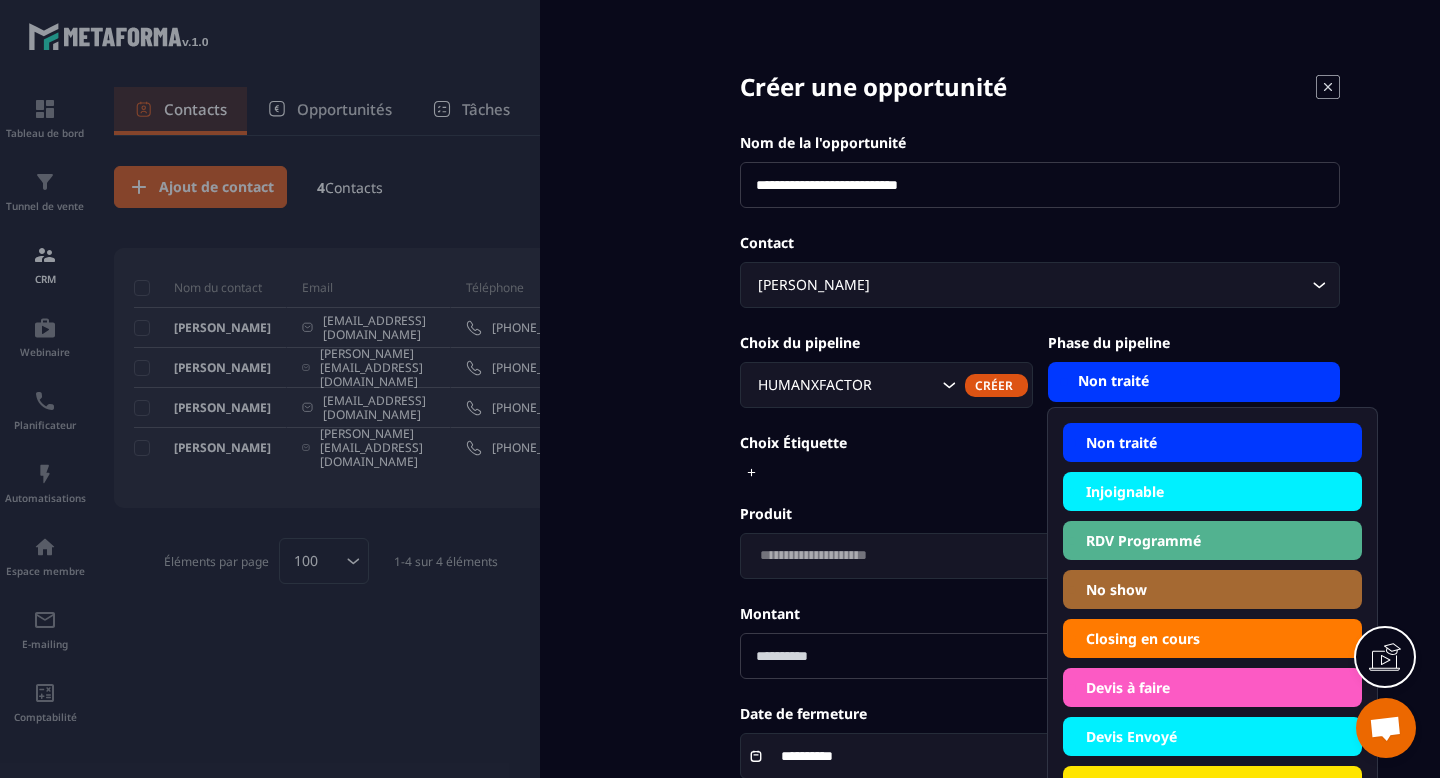 click on "RDV Programmé" 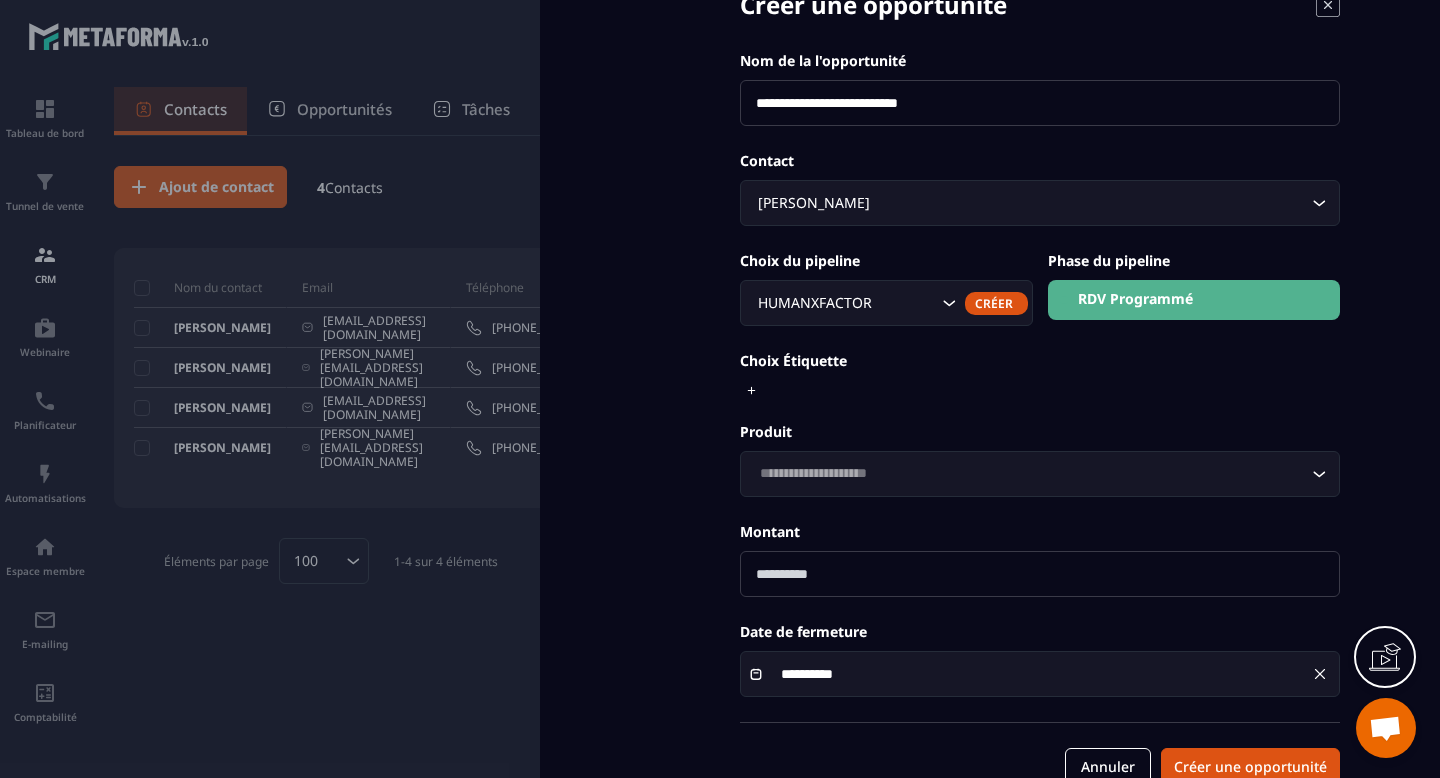 scroll, scrollTop: 129, scrollLeft: 0, axis: vertical 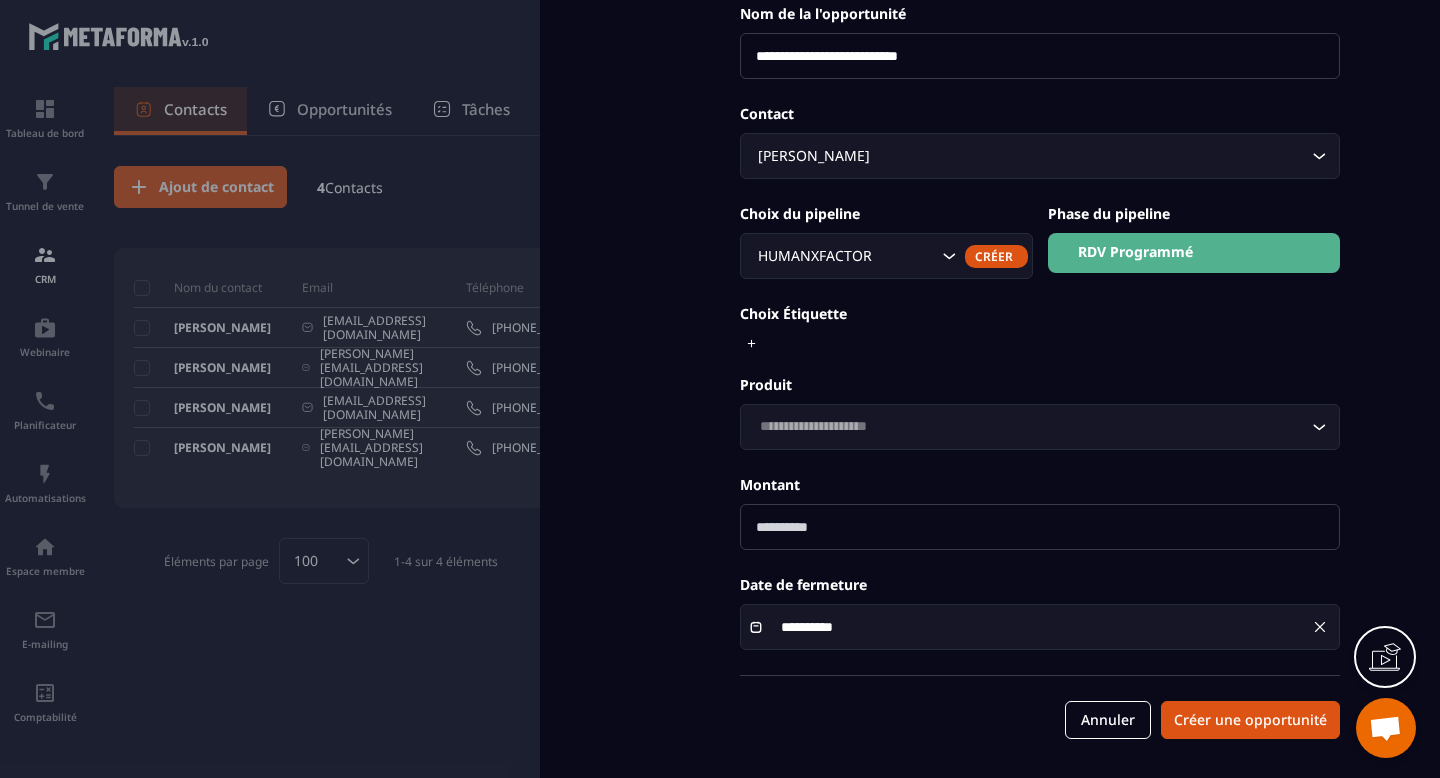 drag, startPoint x: 870, startPoint y: 530, endPoint x: 641, endPoint y: 530, distance: 229 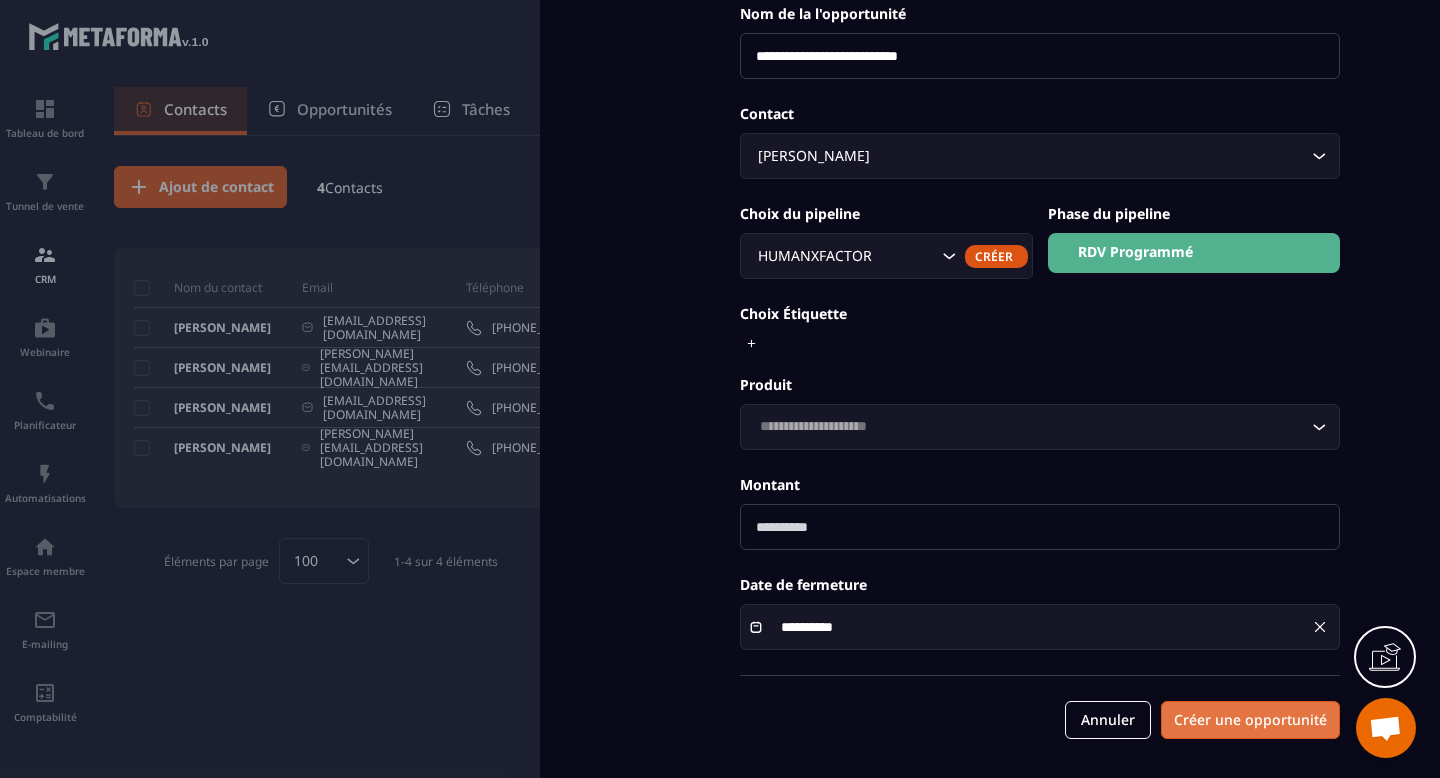click on "**********" at bounding box center (1040, 325) 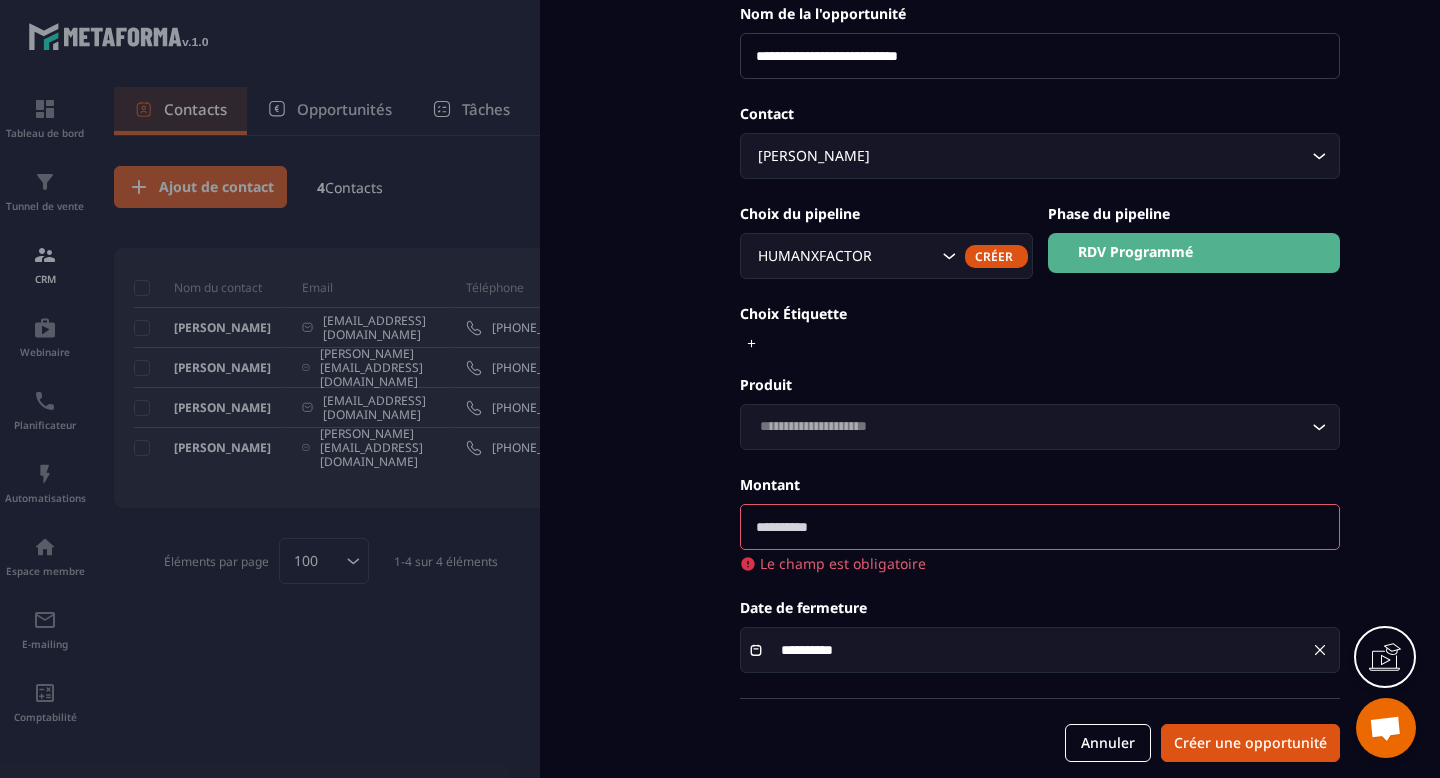 click at bounding box center (1040, 527) 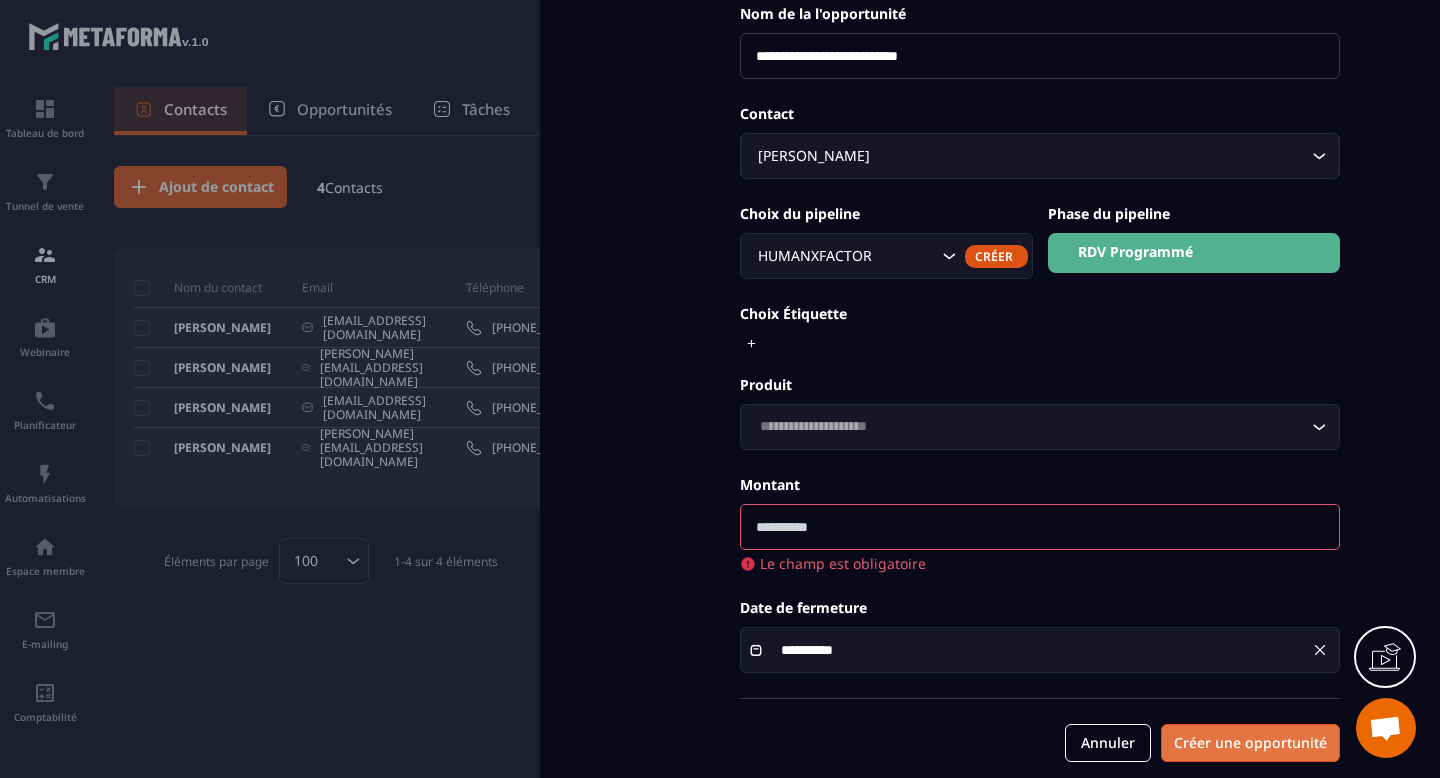 type on "*" 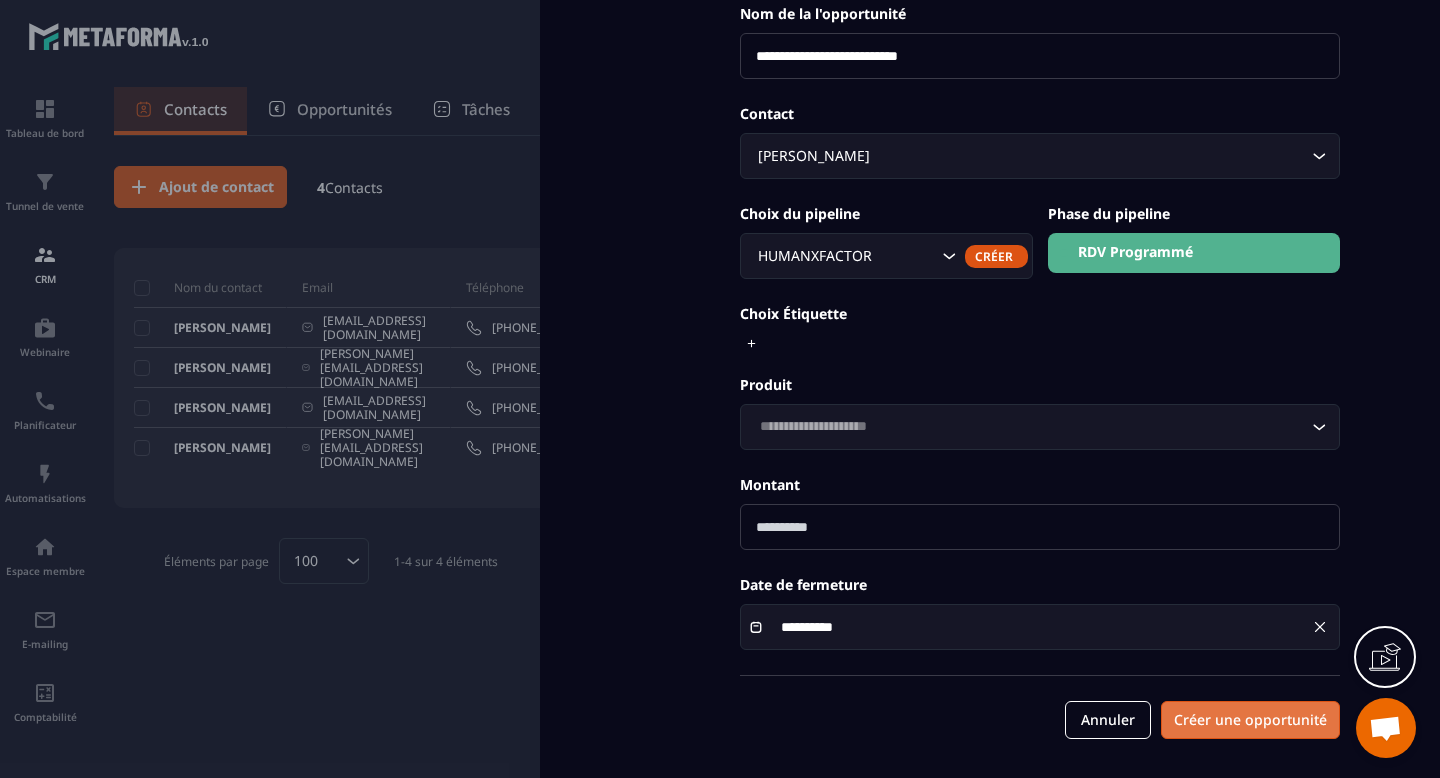 click on "**********" at bounding box center [1040, 325] 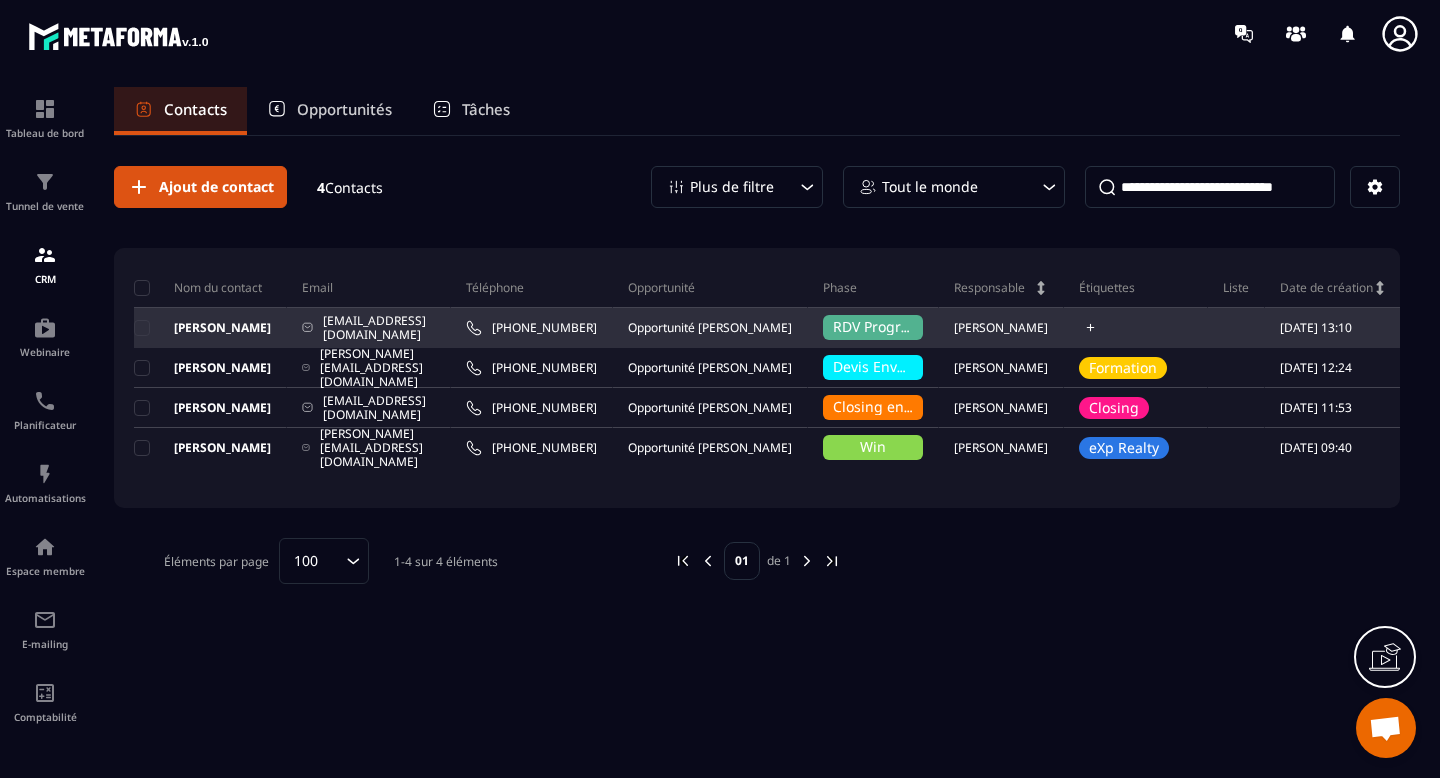 click 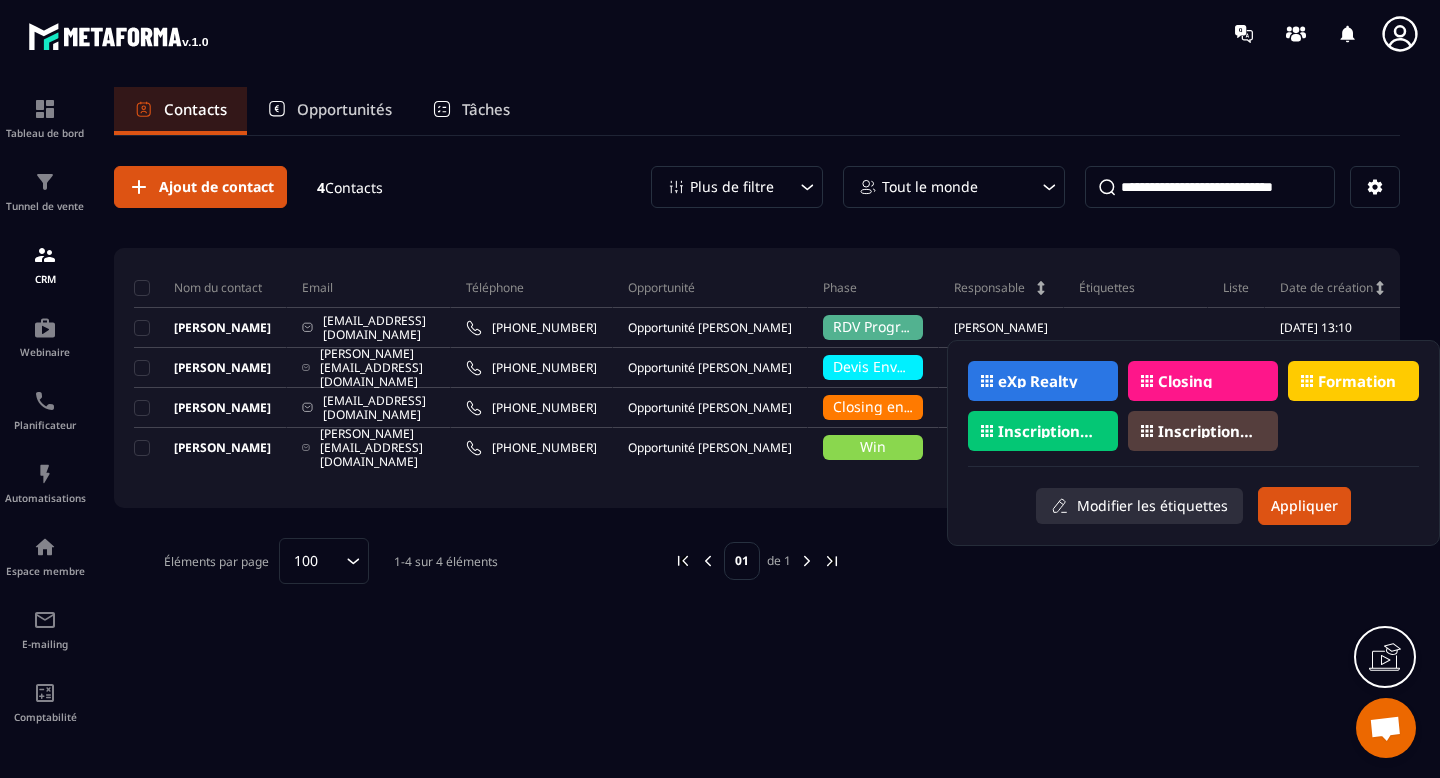 click on "Modifier les étiquettes" at bounding box center [1139, 506] 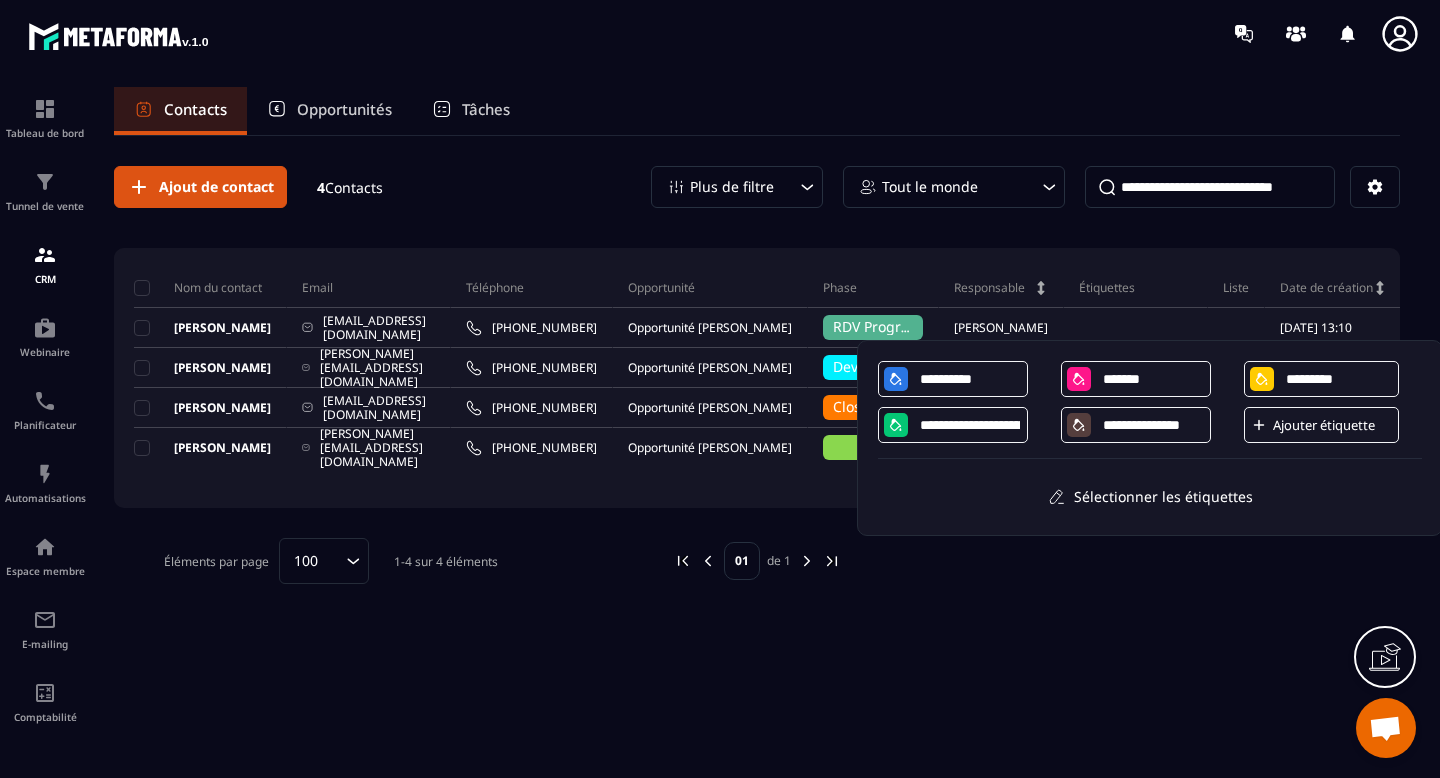 click on "Ajouter étiquette" at bounding box center [1333, 425] 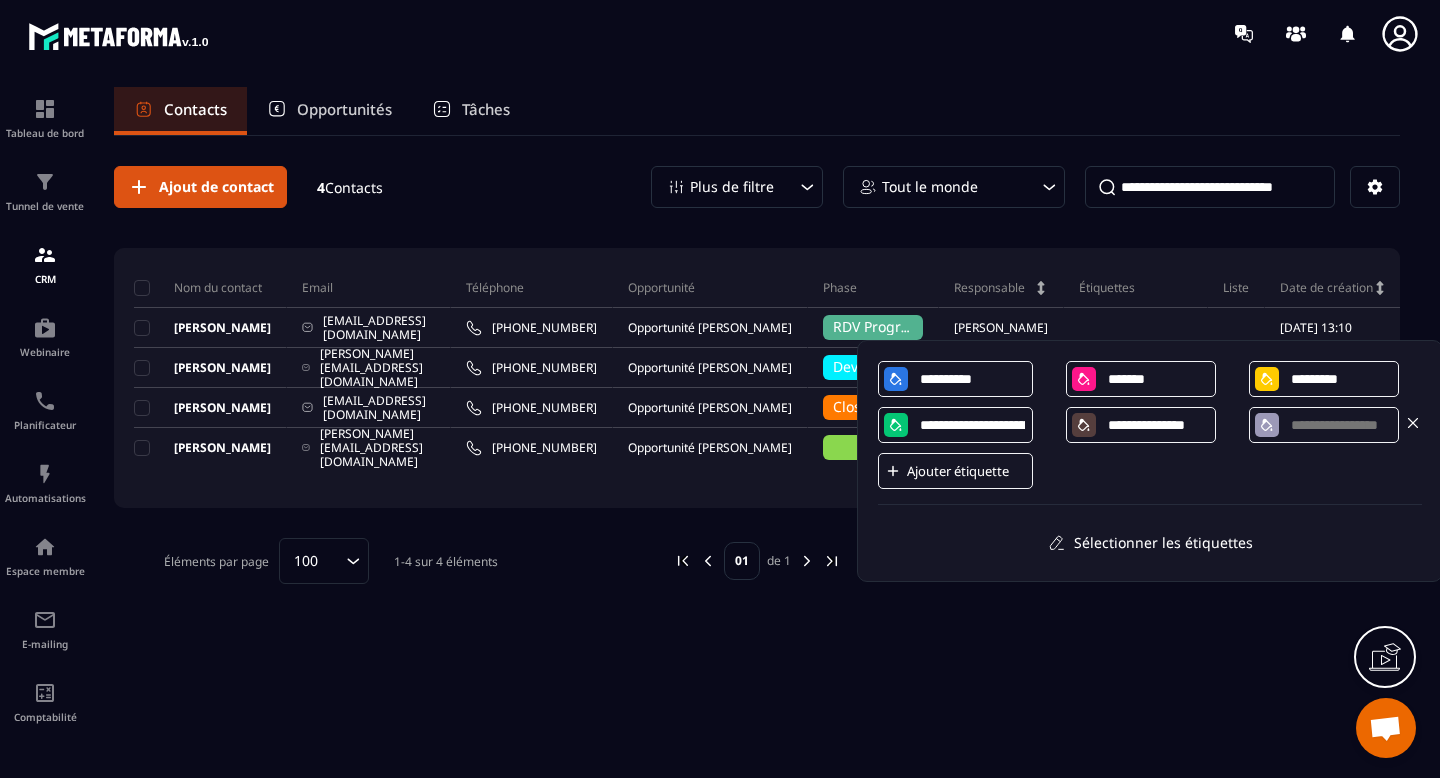 click at bounding box center (1341, 425) 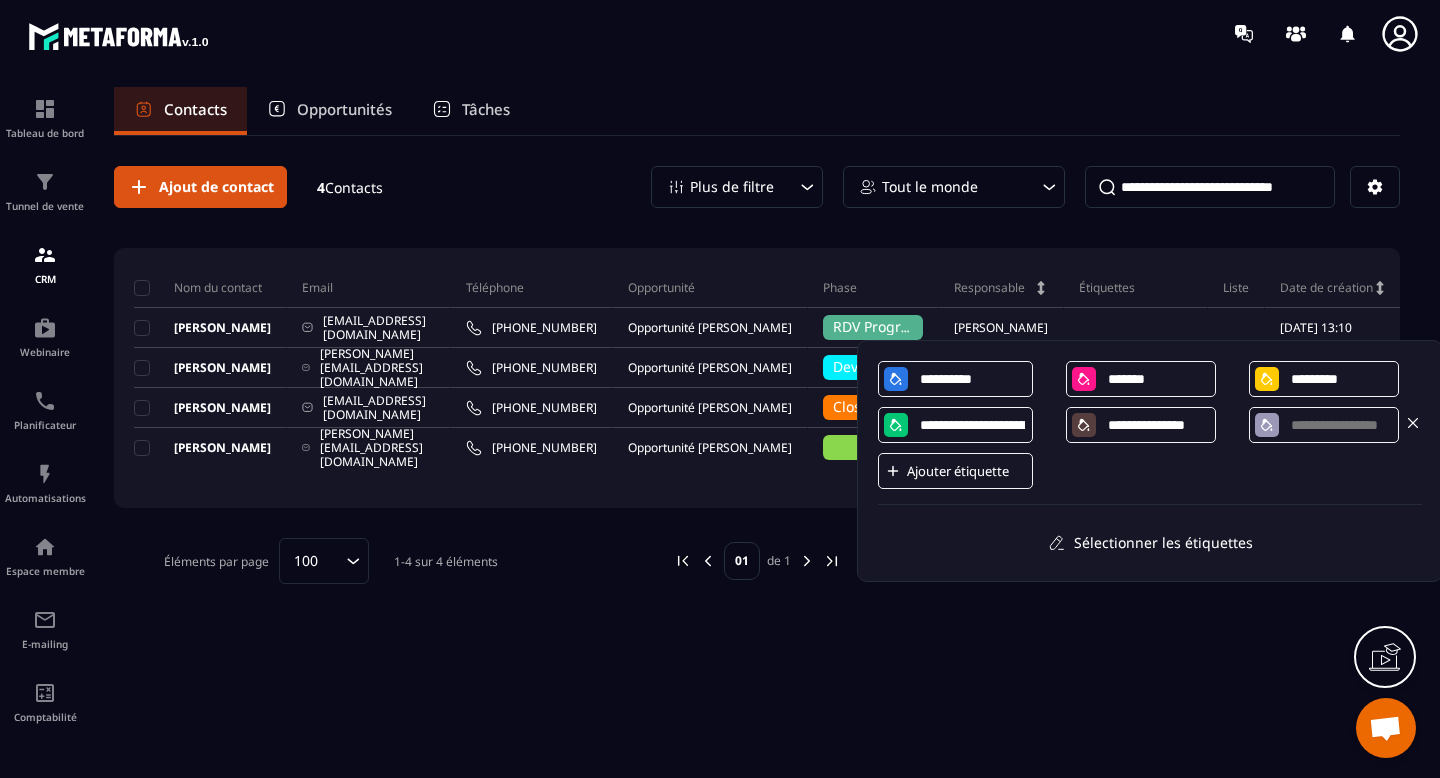 type on "*" 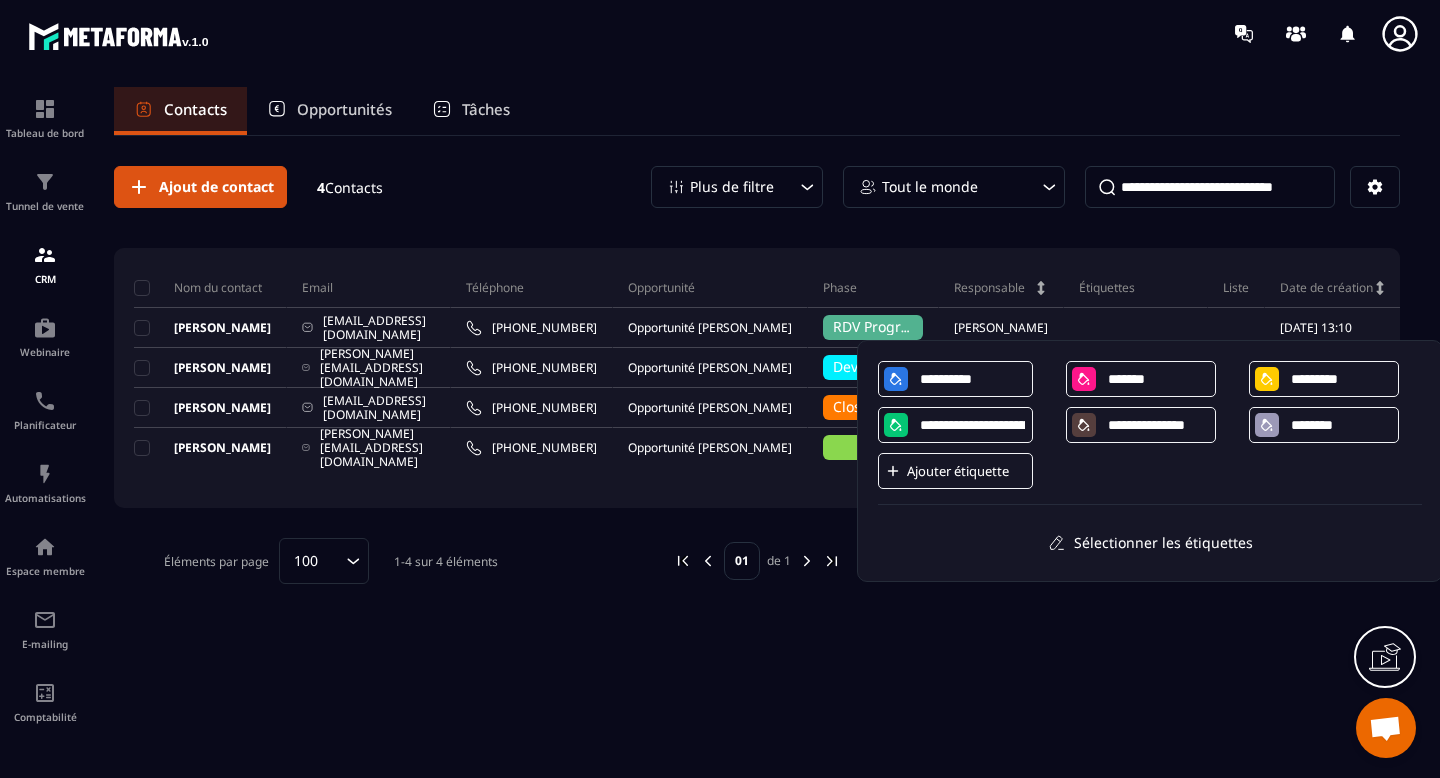 type on "********" 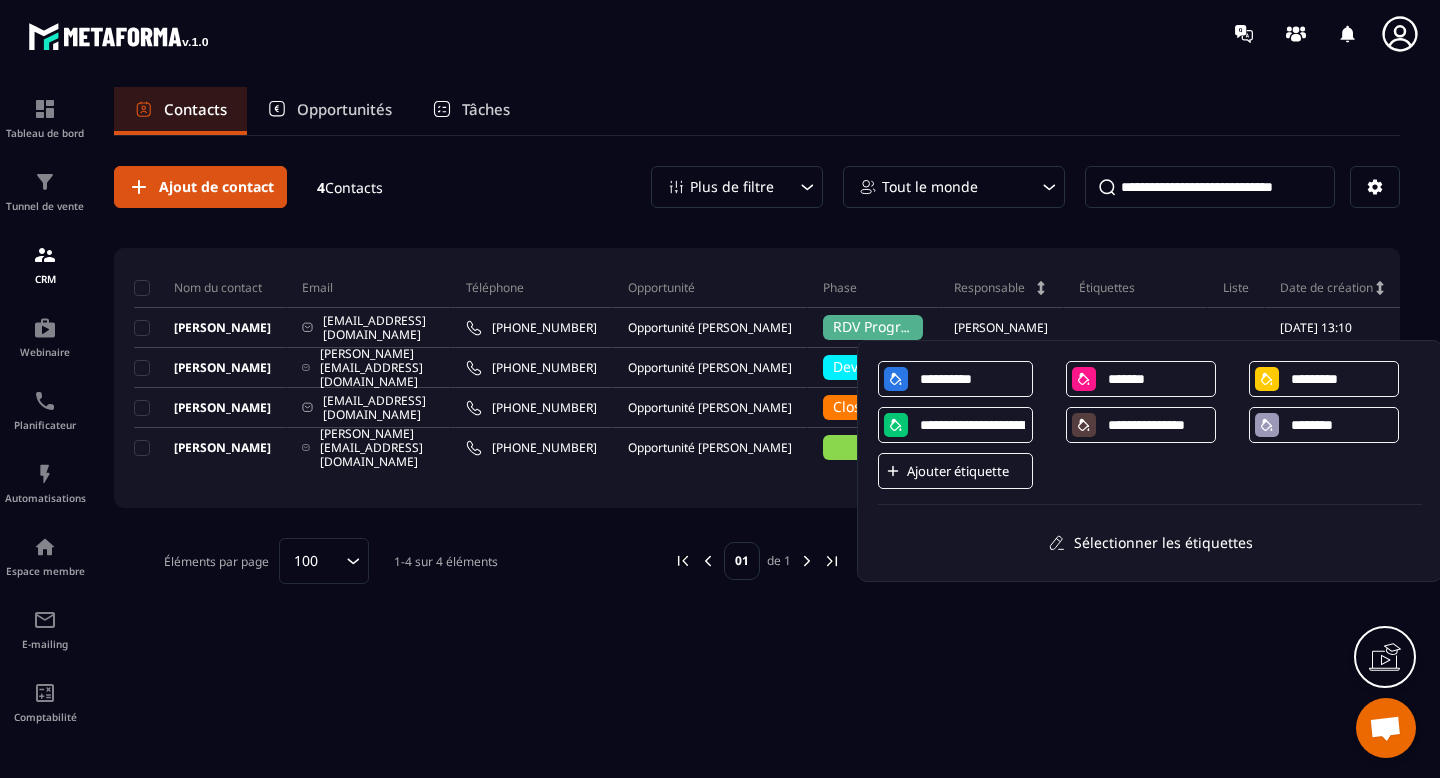 click on "**********" at bounding box center [1150, 433] 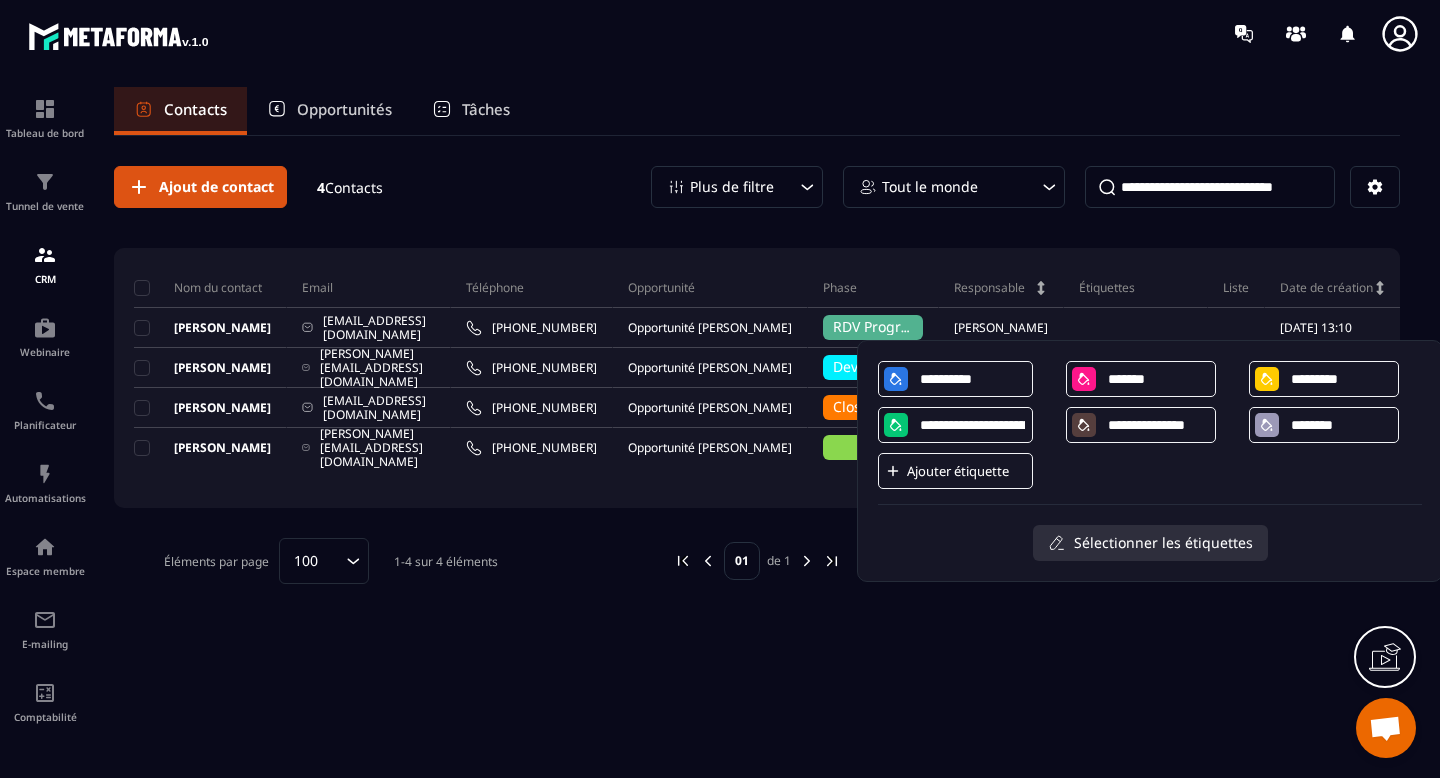 click on "Sélectionner les étiquettes" at bounding box center [1150, 543] 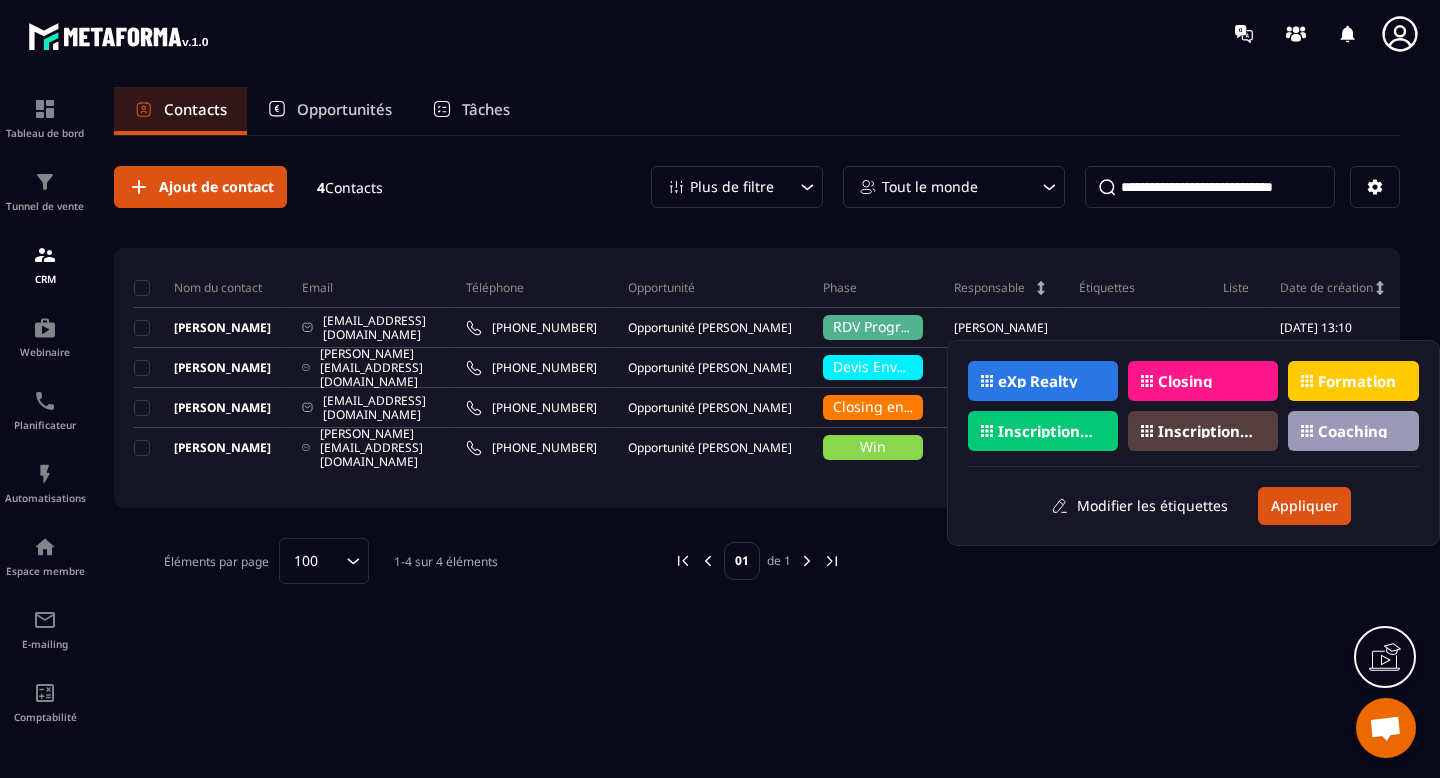 click on "Coaching" at bounding box center [1352, 431] 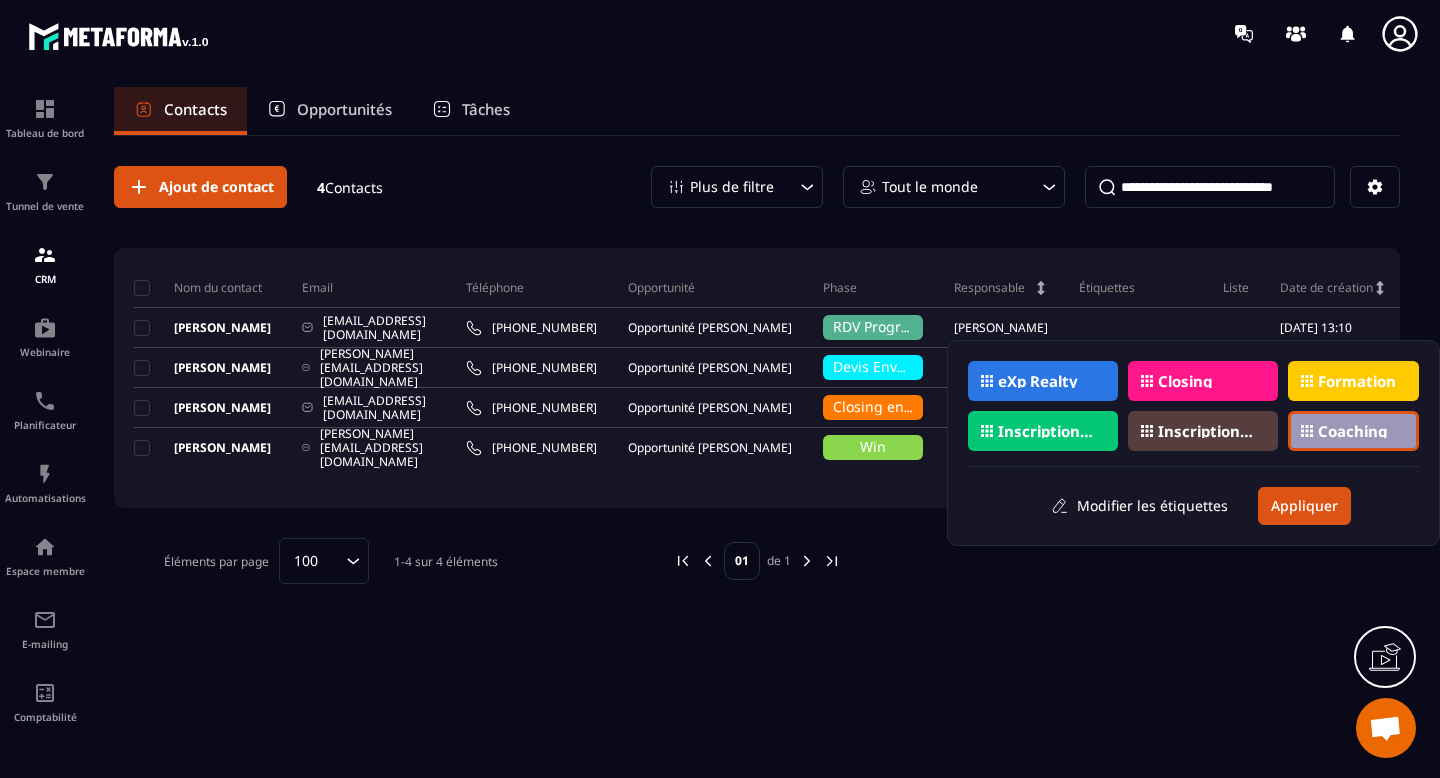 click on "Closing" 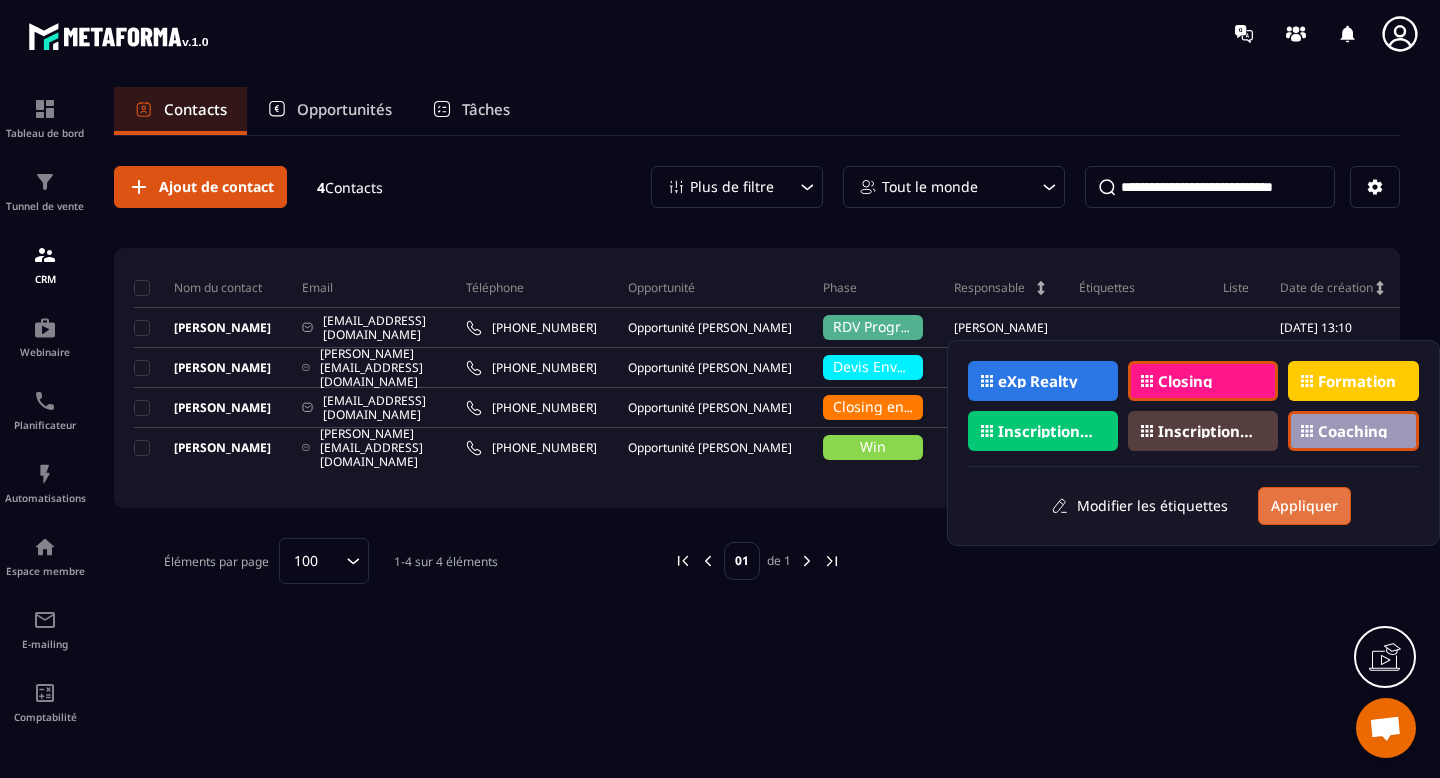 click on "Appliquer" at bounding box center [1304, 506] 